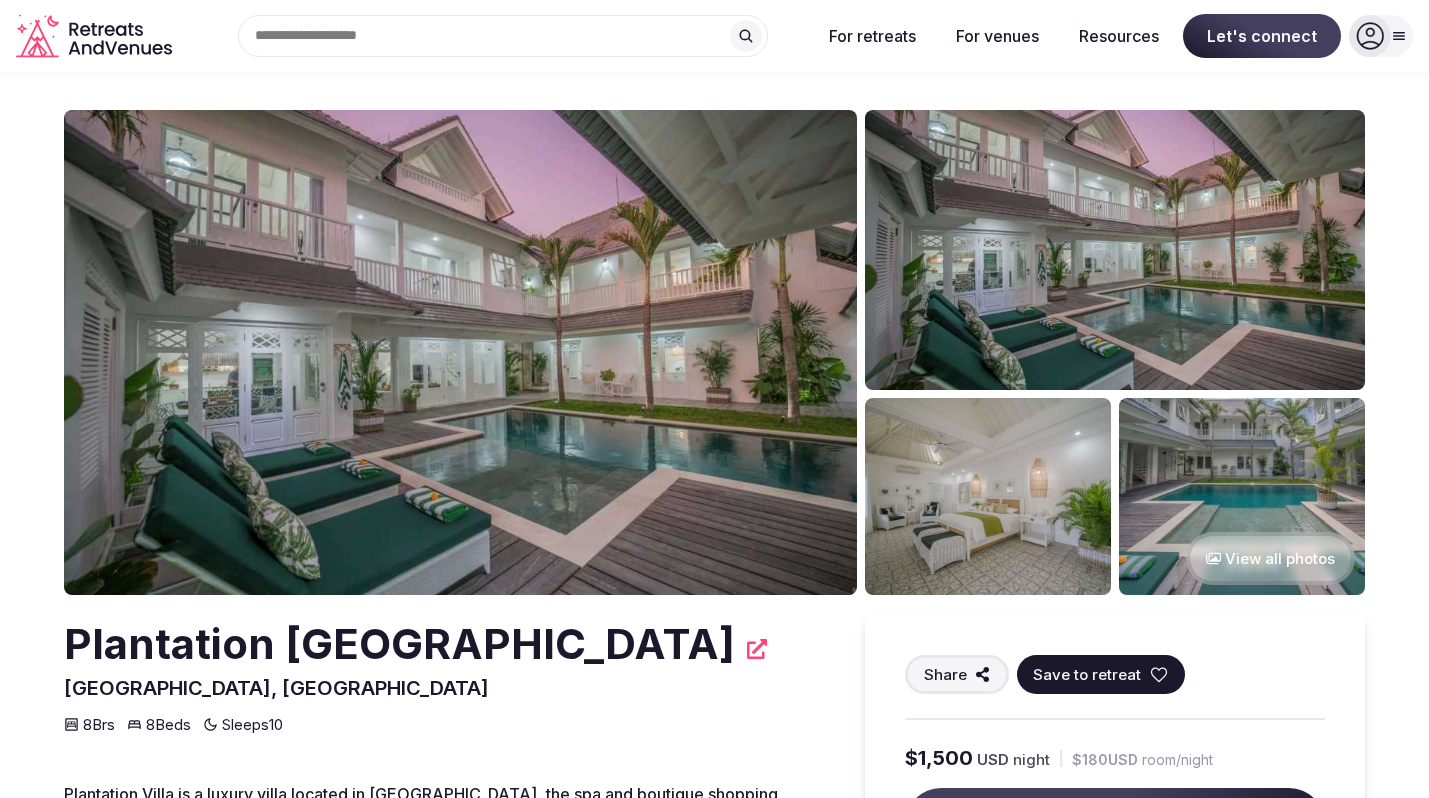 scroll, scrollTop: 0, scrollLeft: 0, axis: both 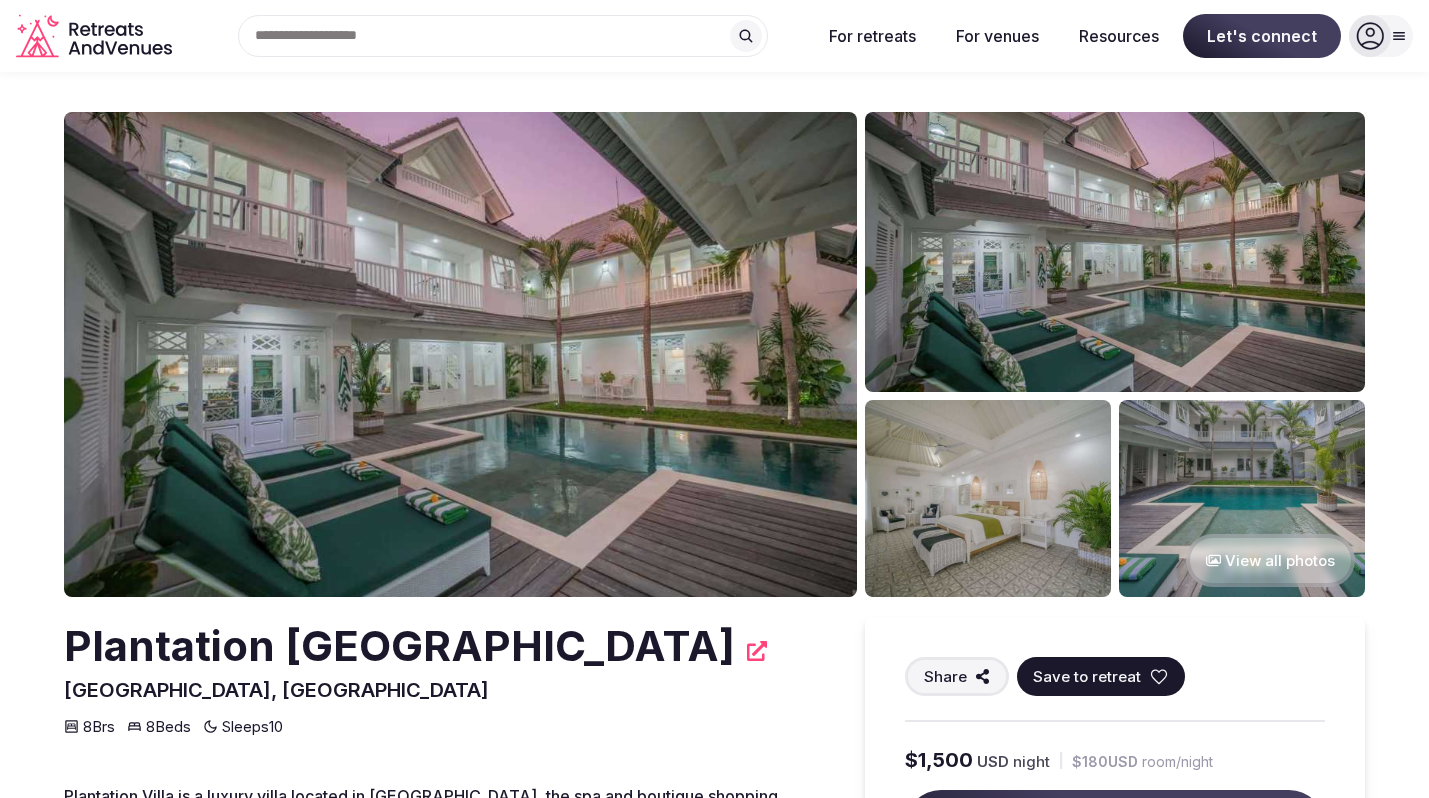 click on "View all photos" at bounding box center (1270, 560) 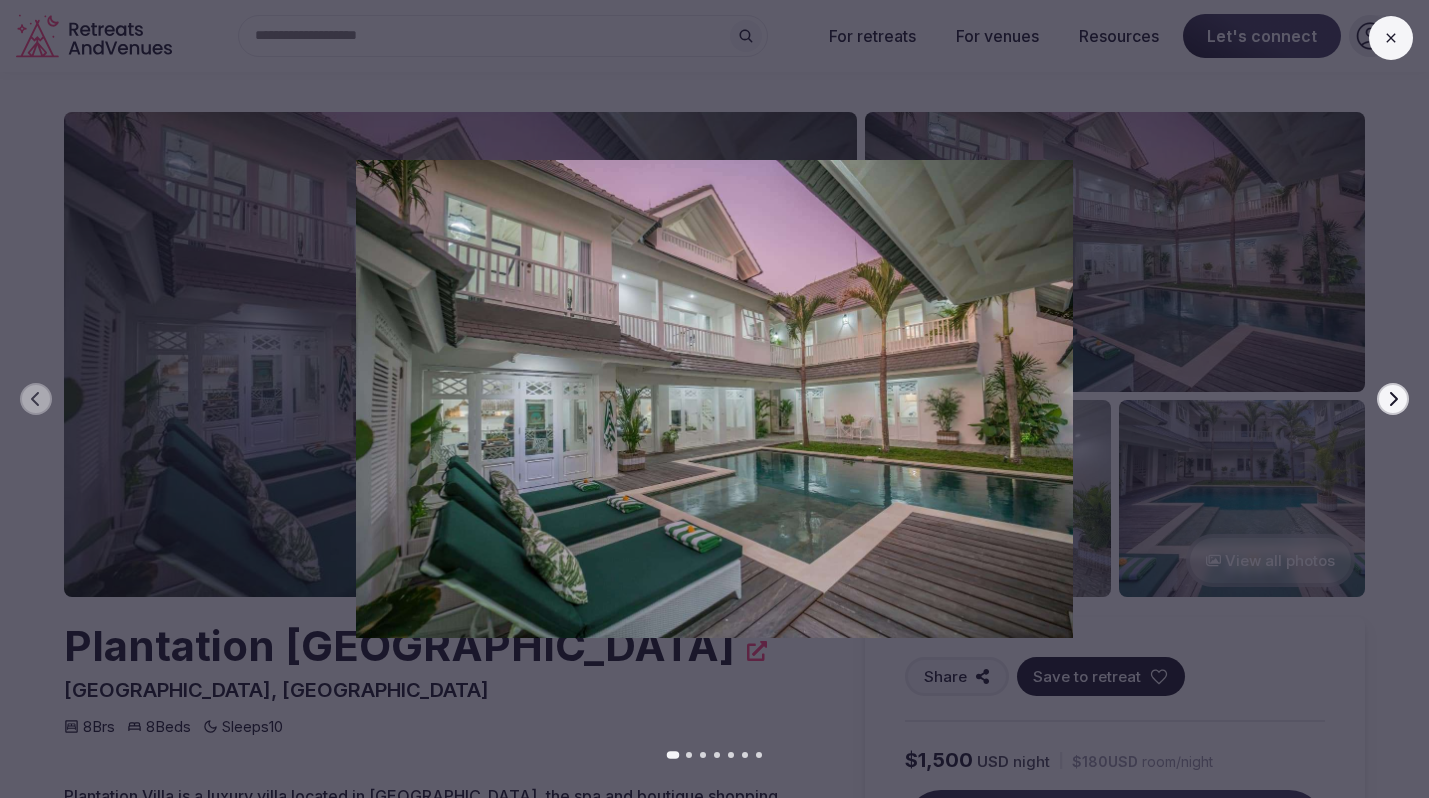 click 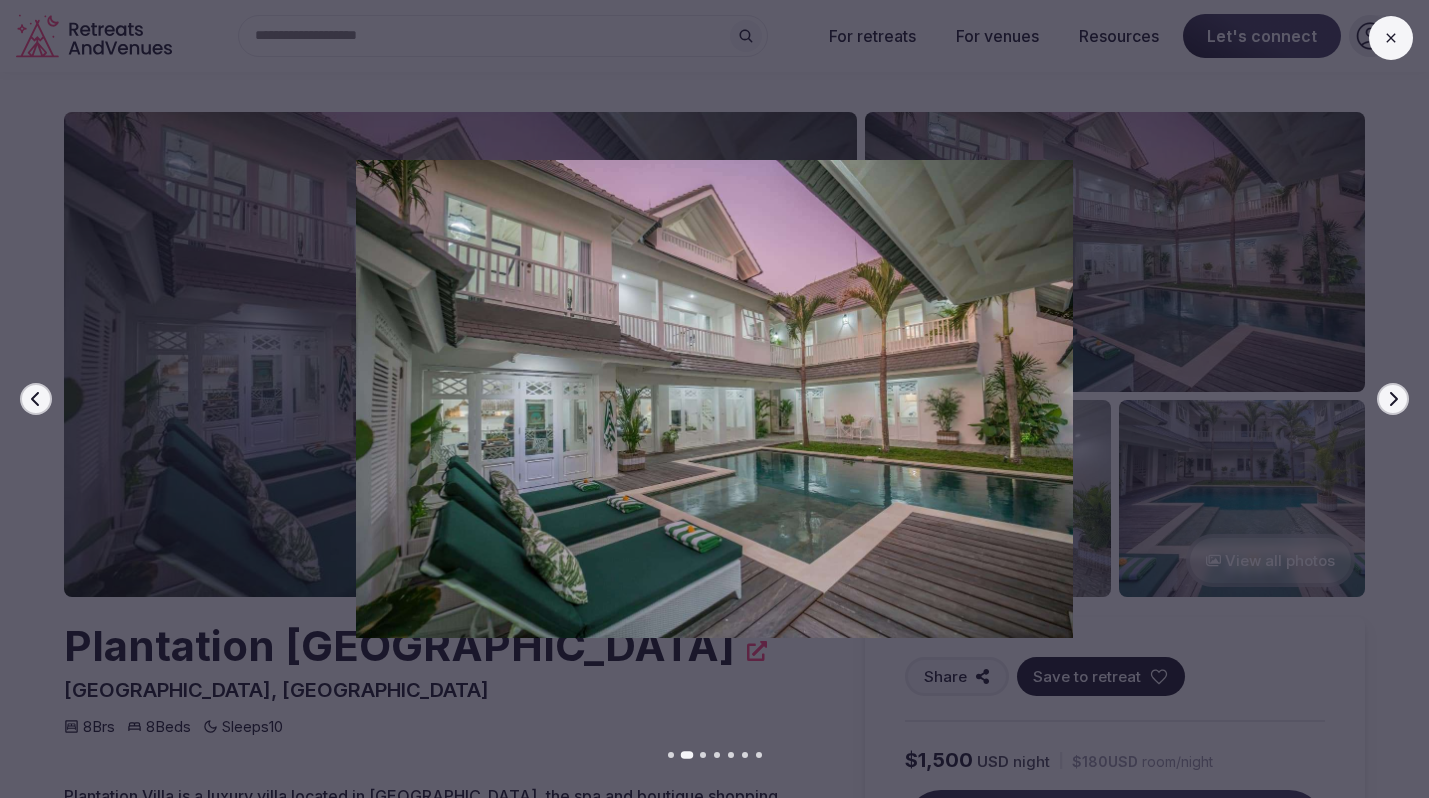 click 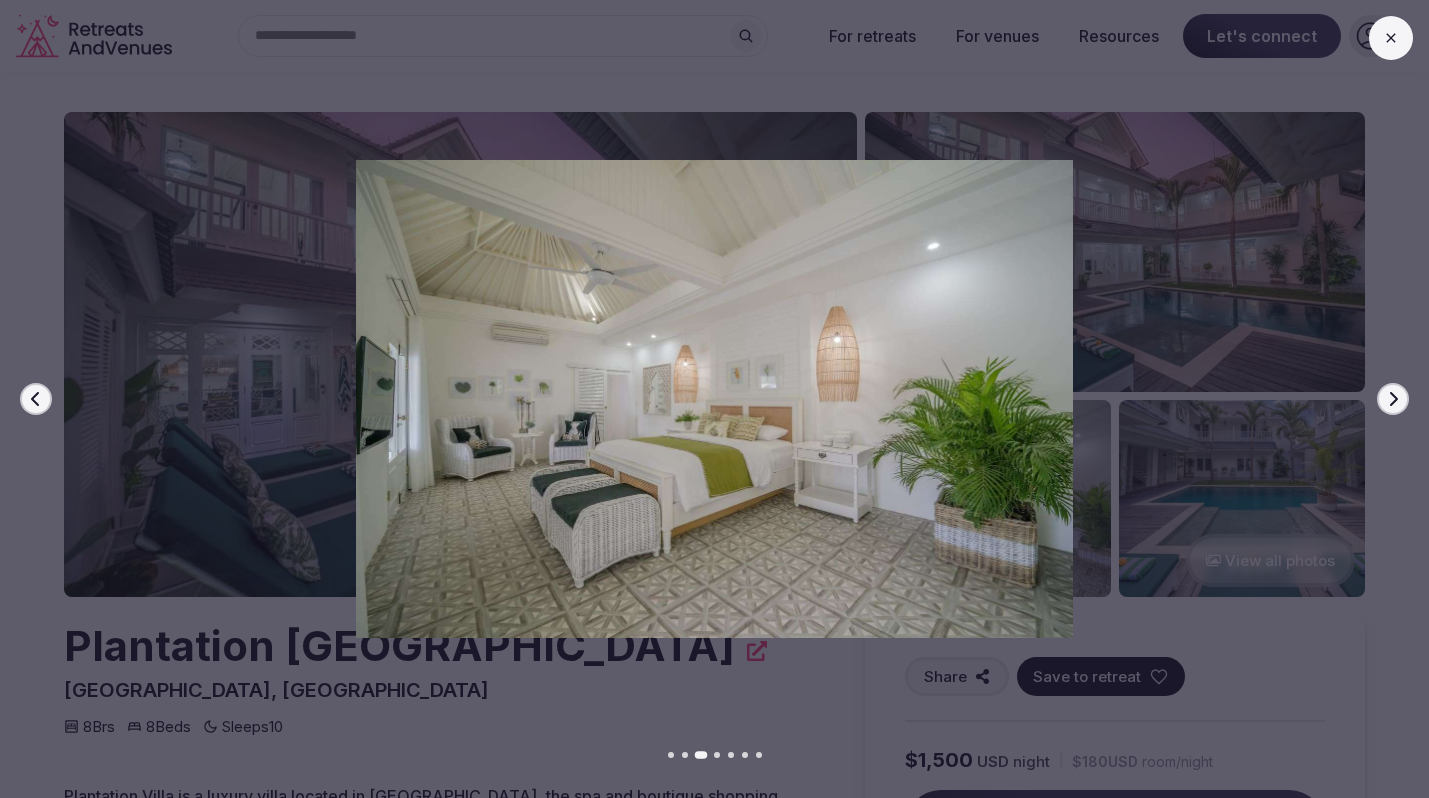 click 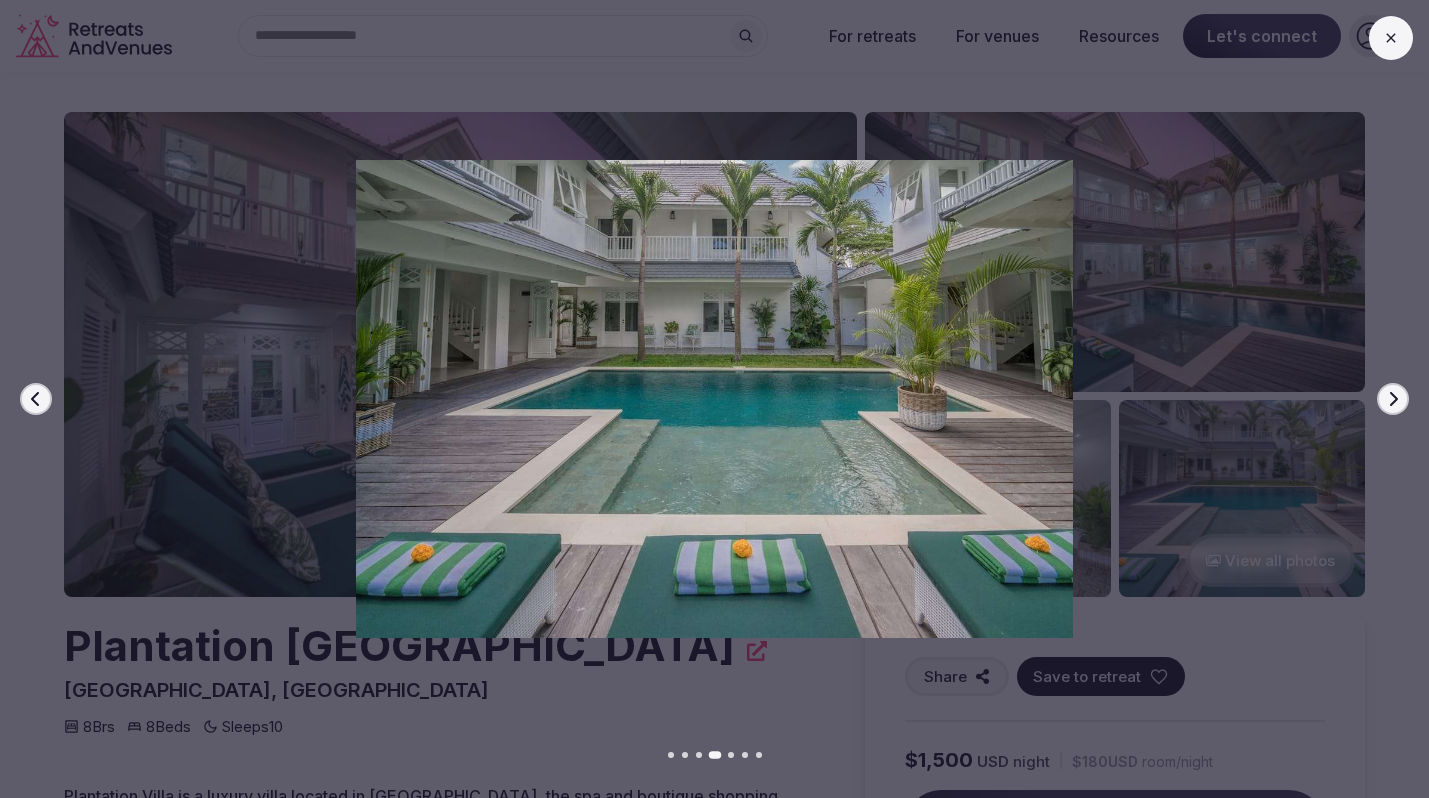 click 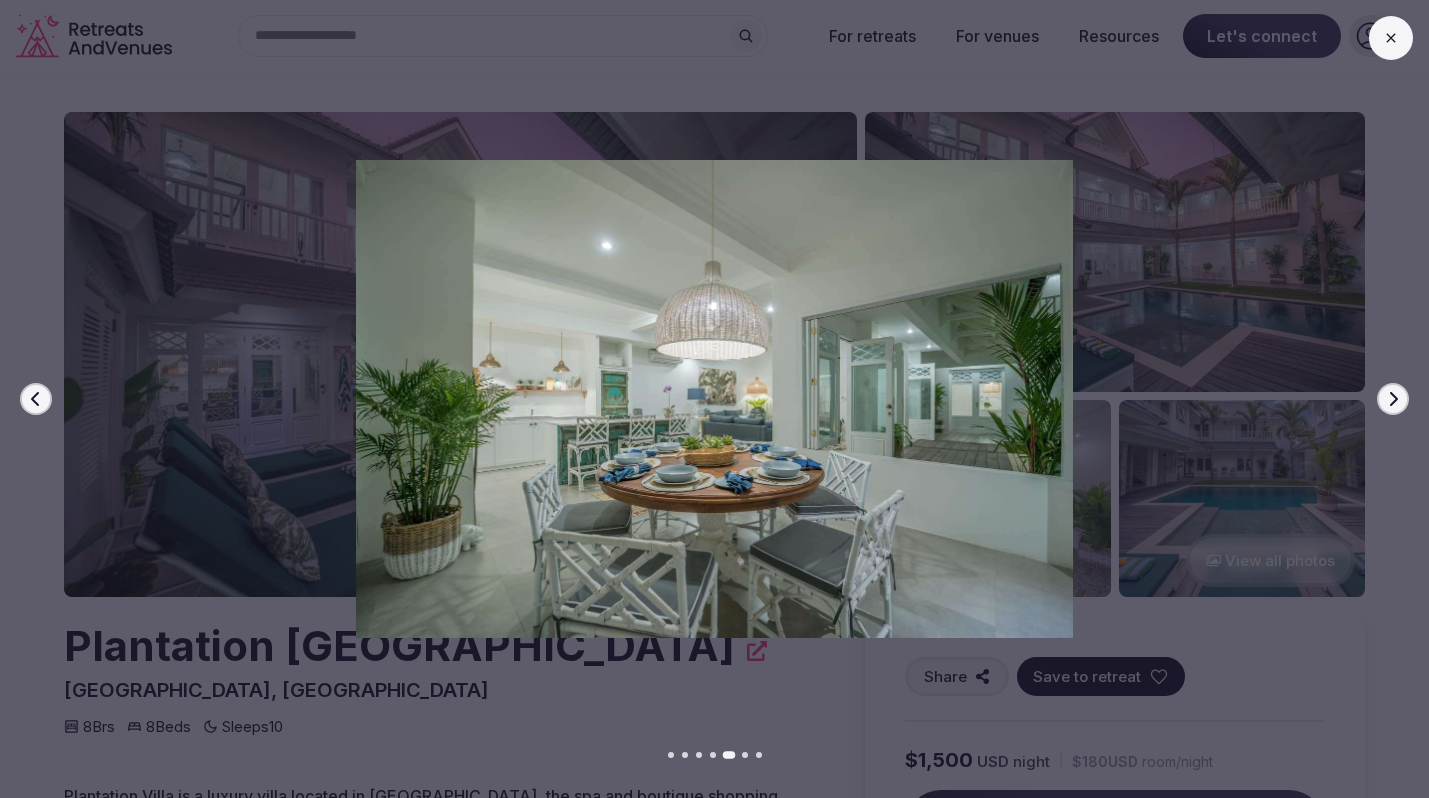 click 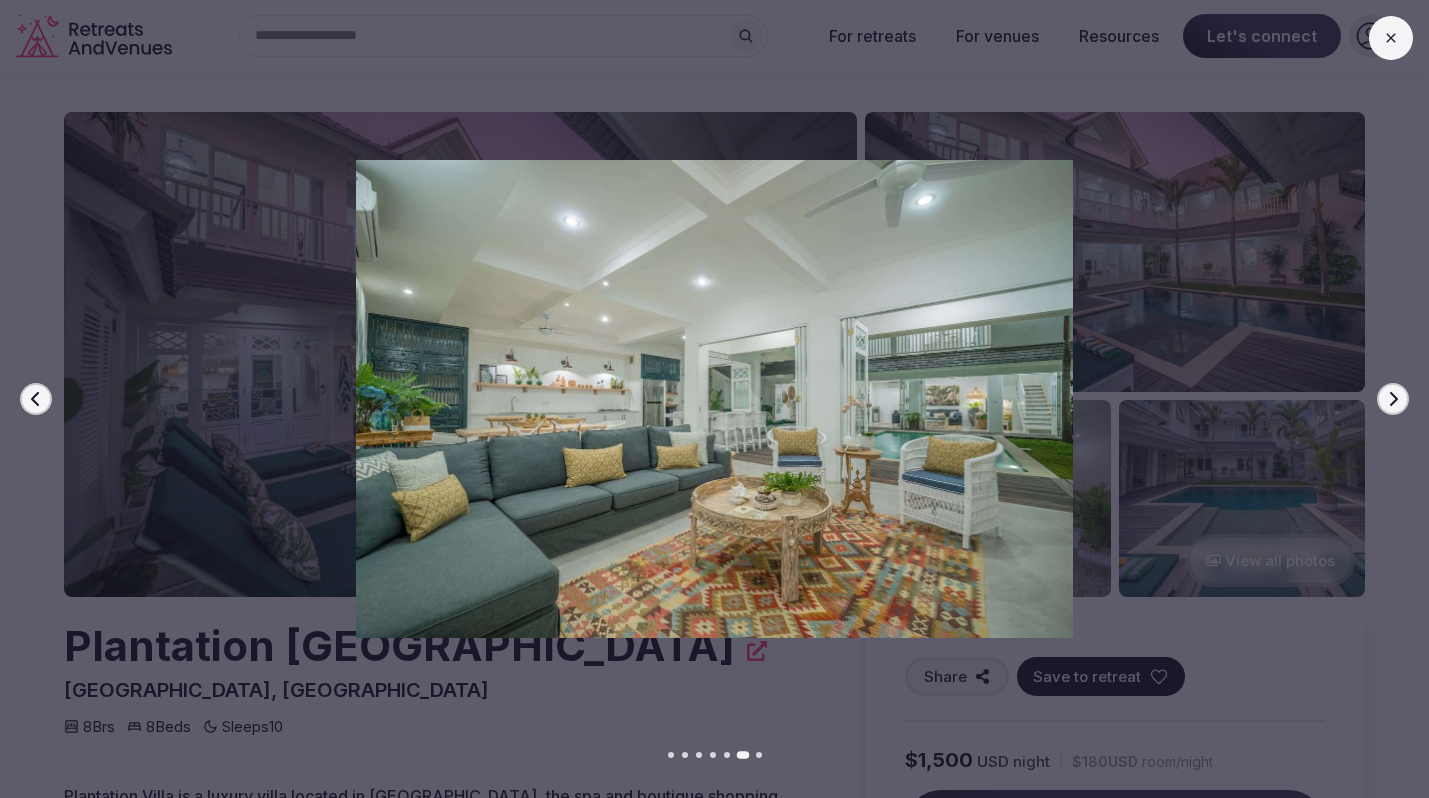 click 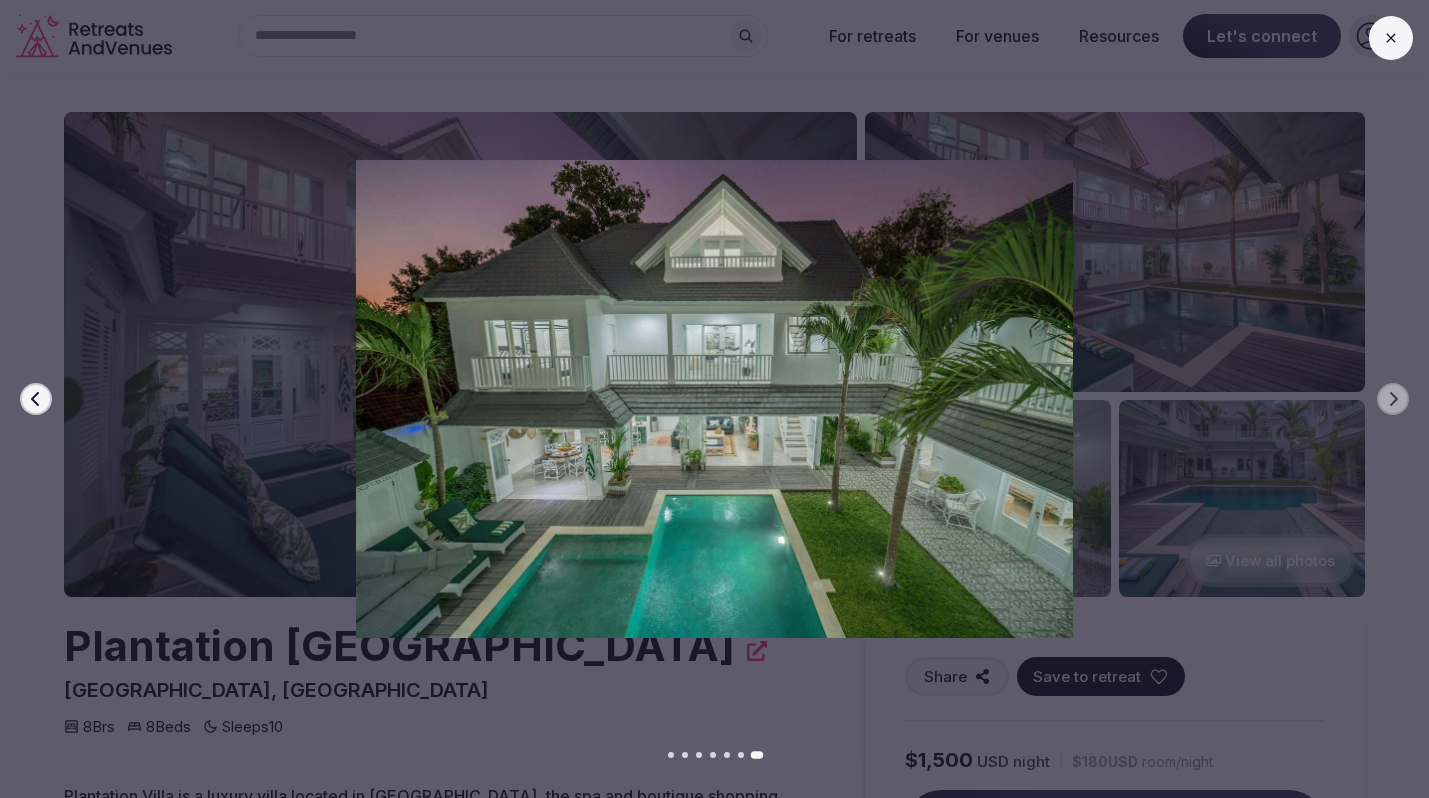 click 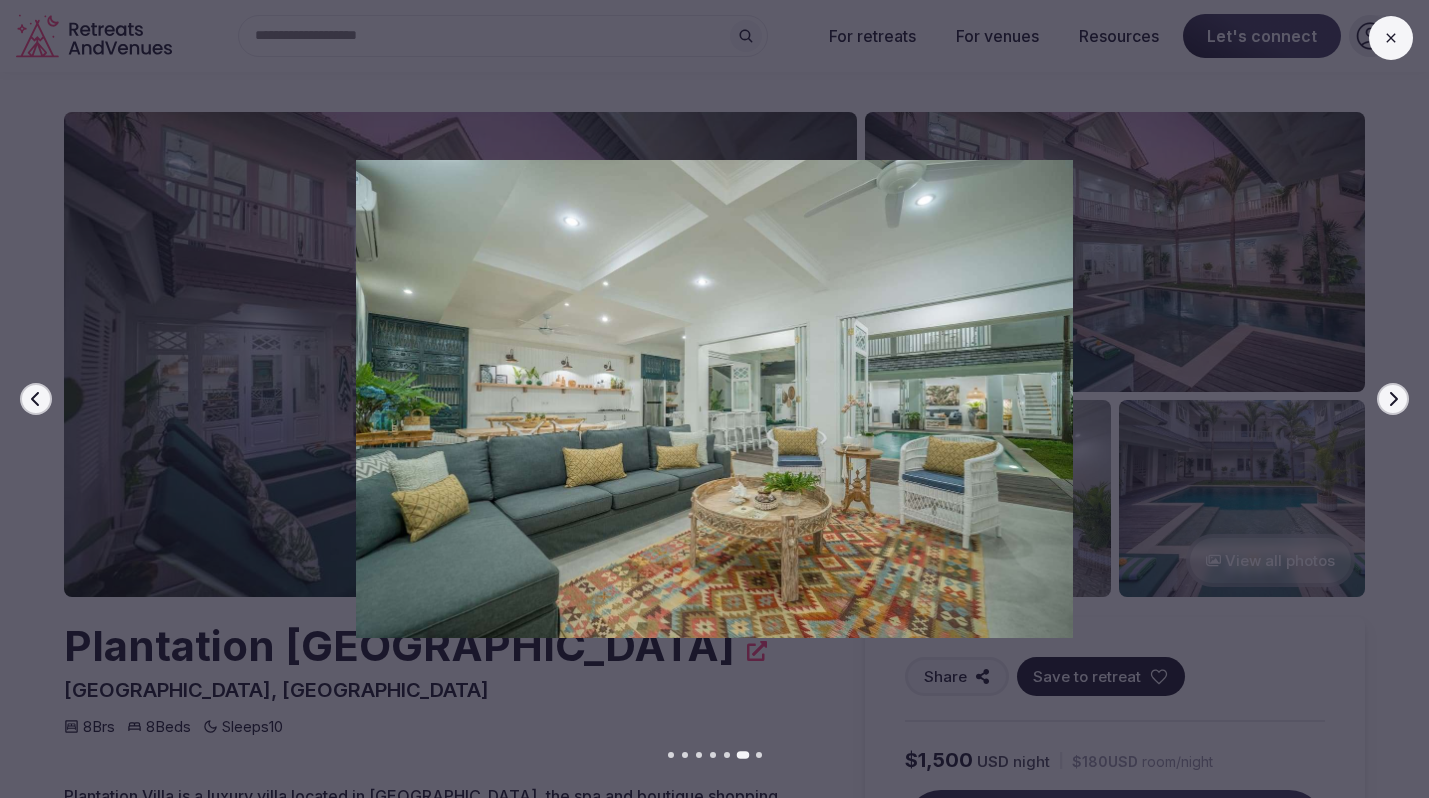 click 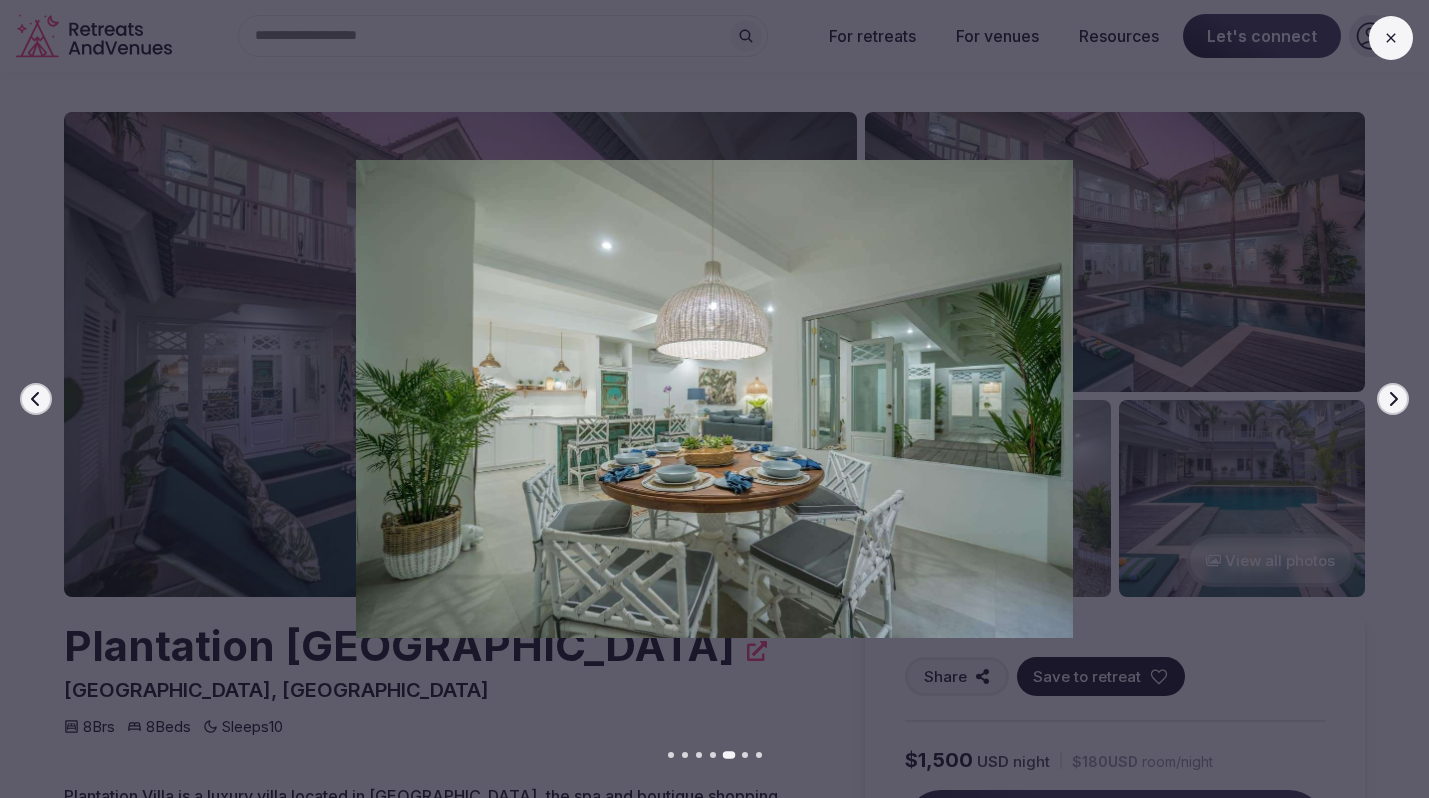 click 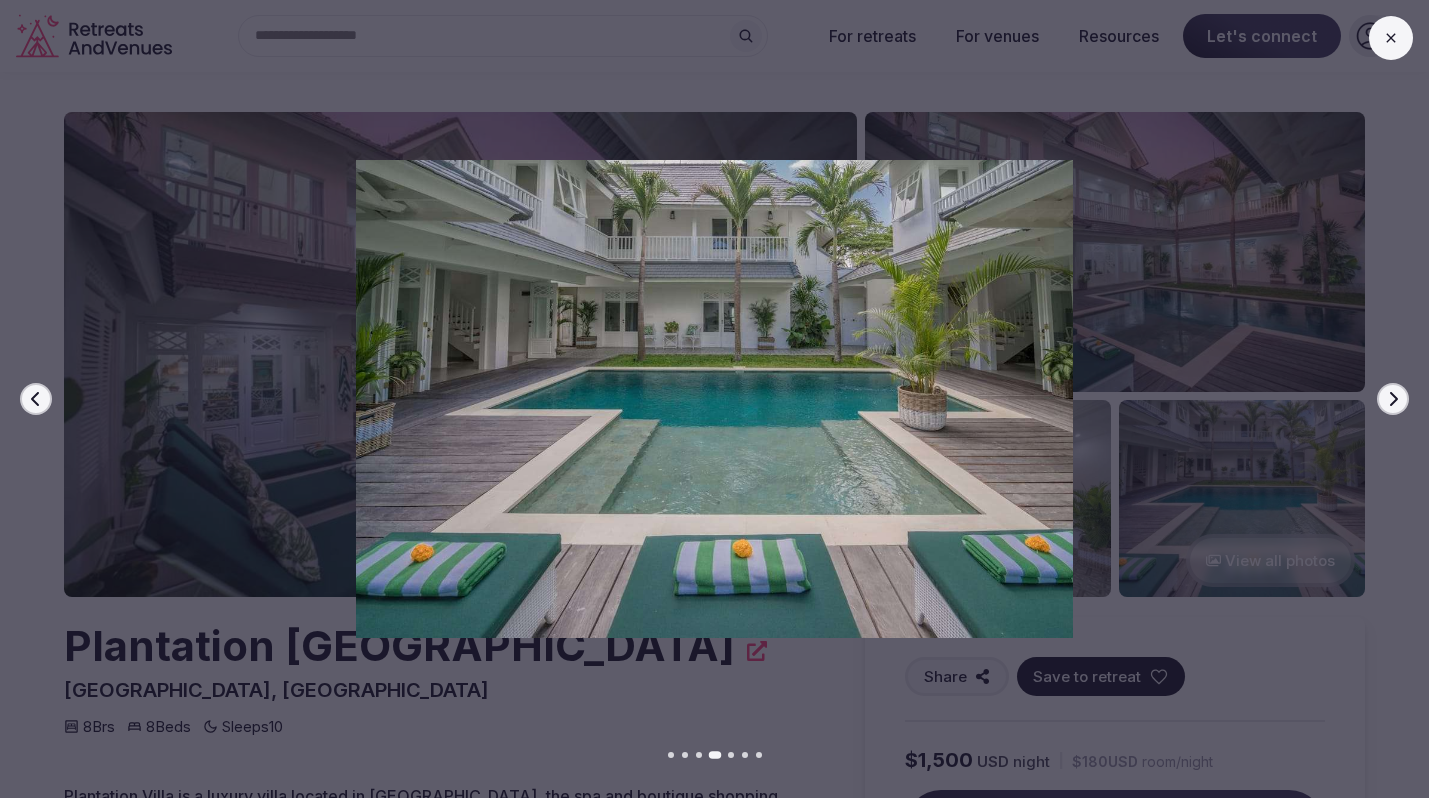 click 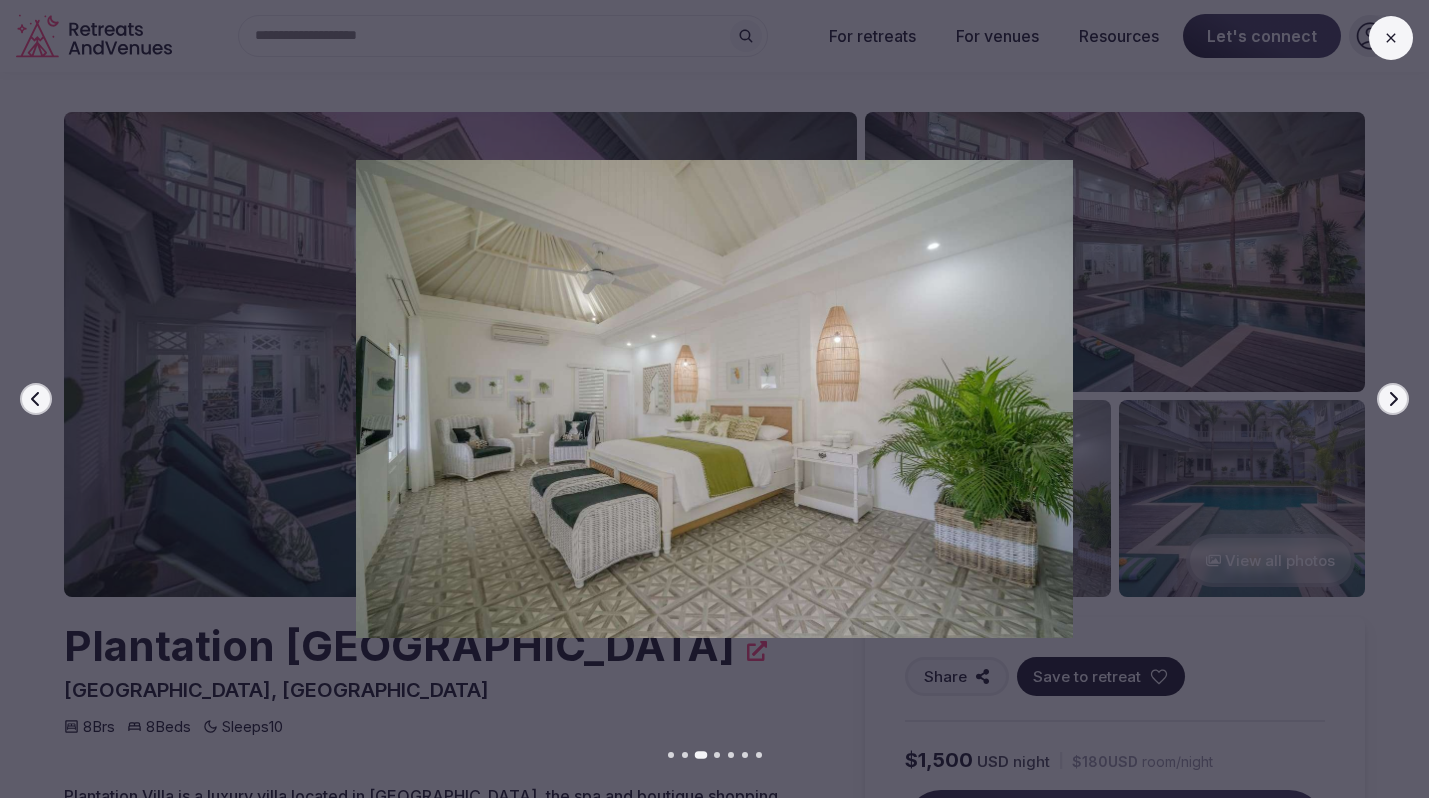 click 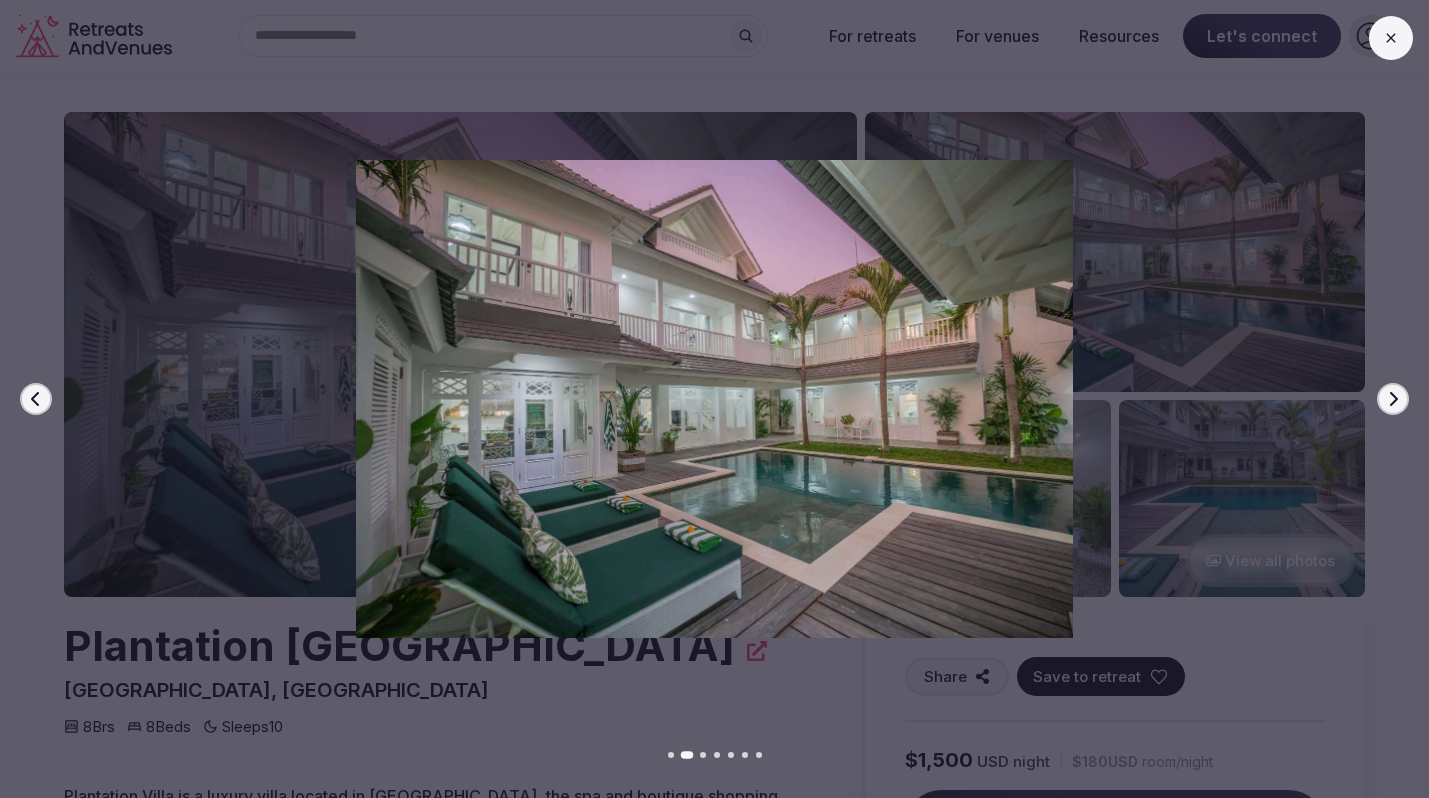 click 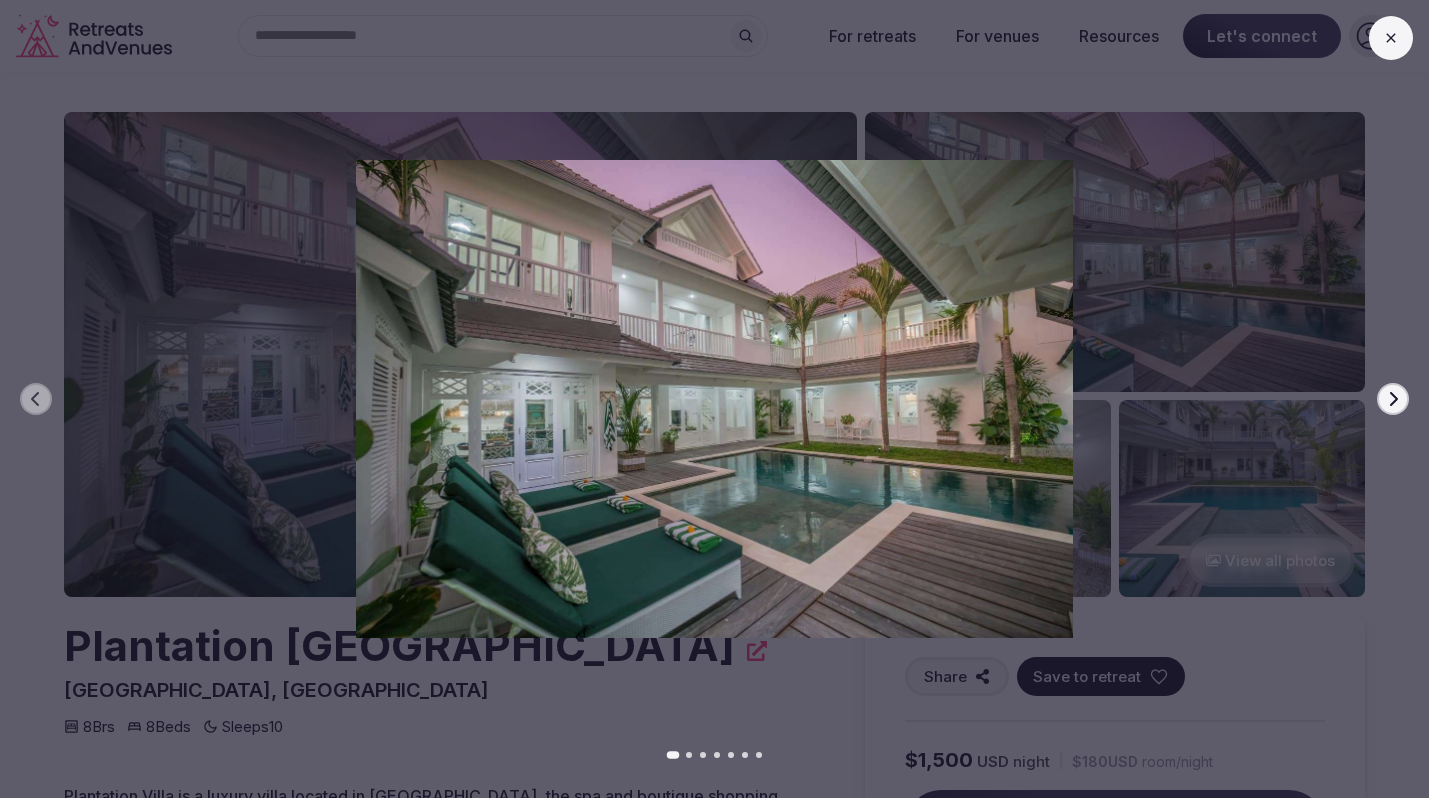 click 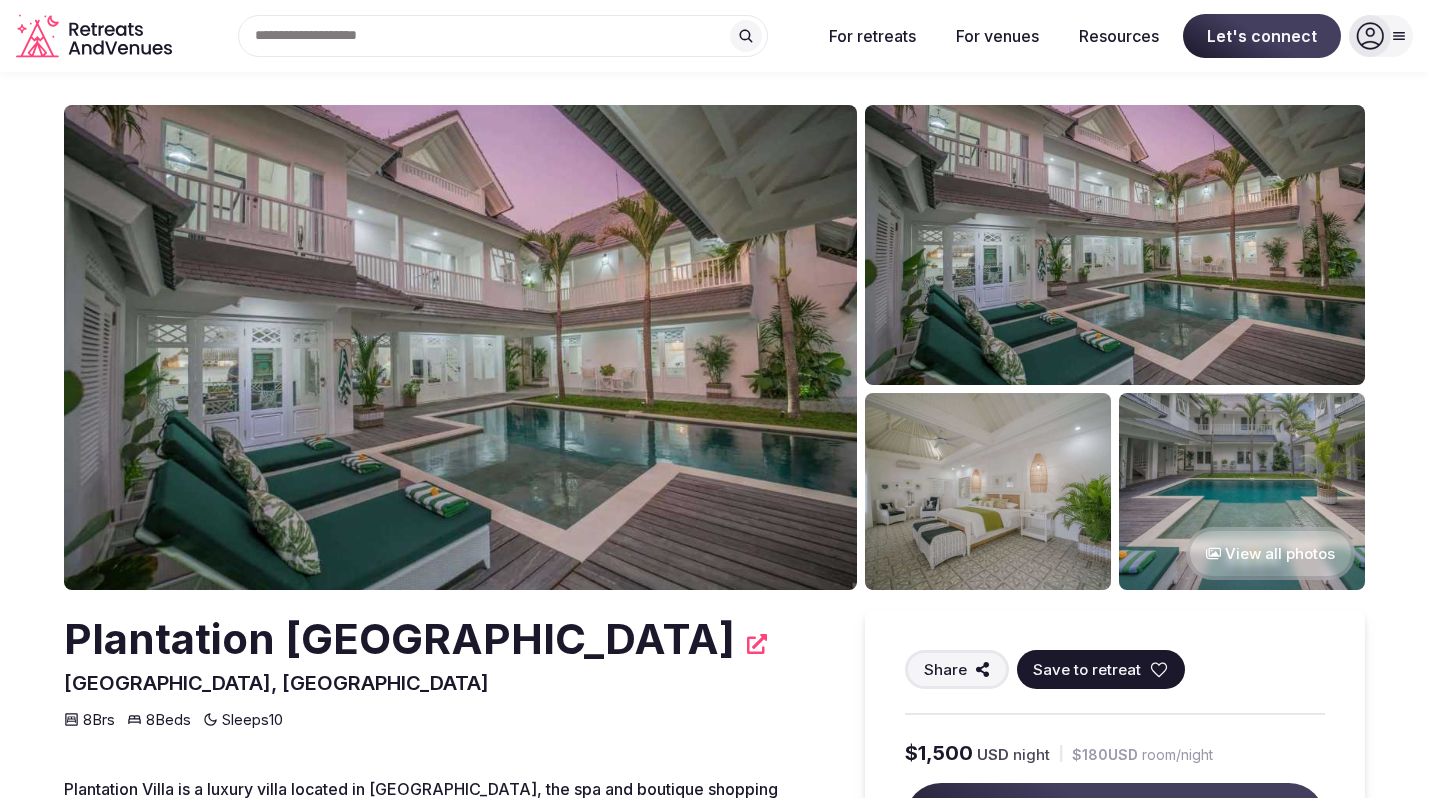scroll, scrollTop: 6, scrollLeft: 0, axis: vertical 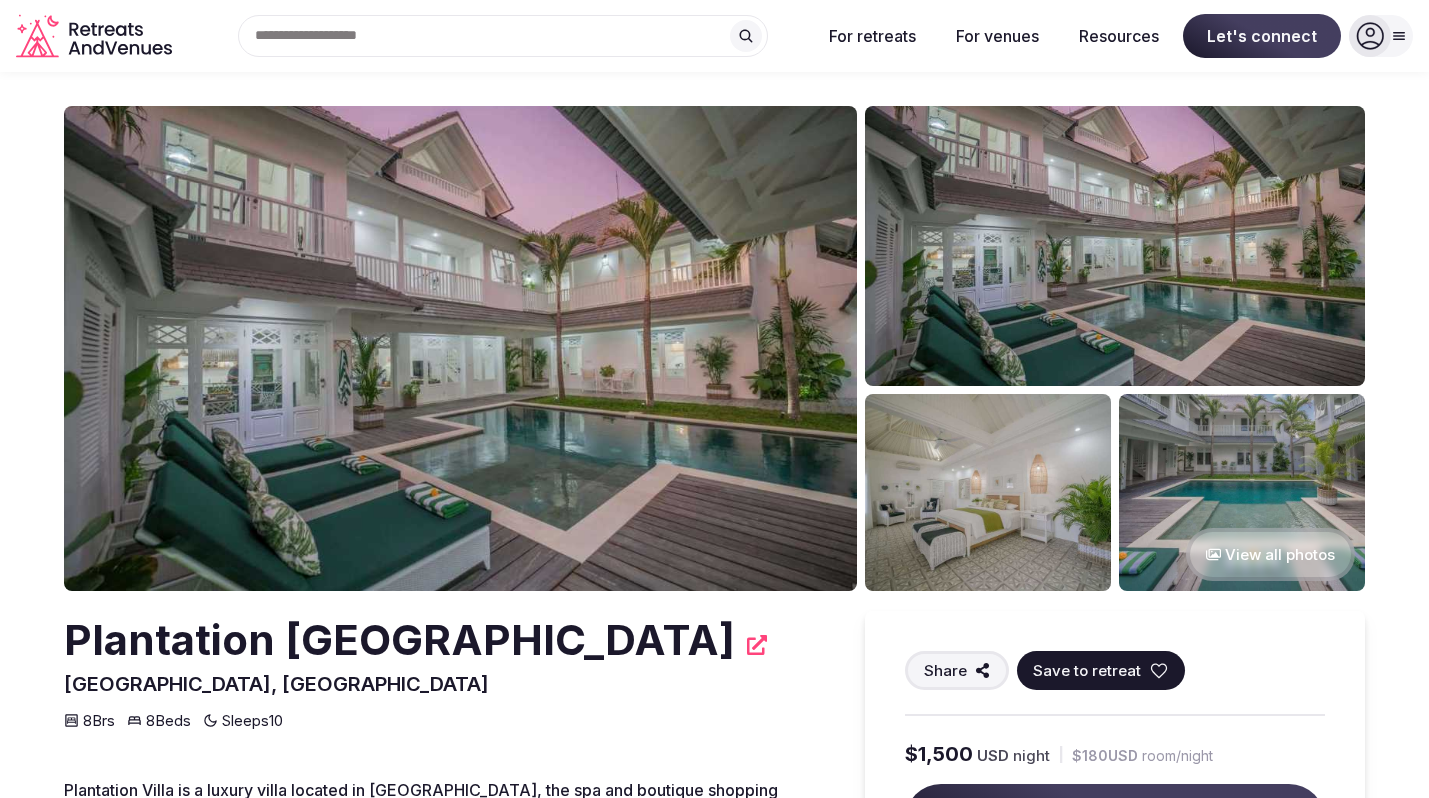 click at bounding box center [1242, 492] 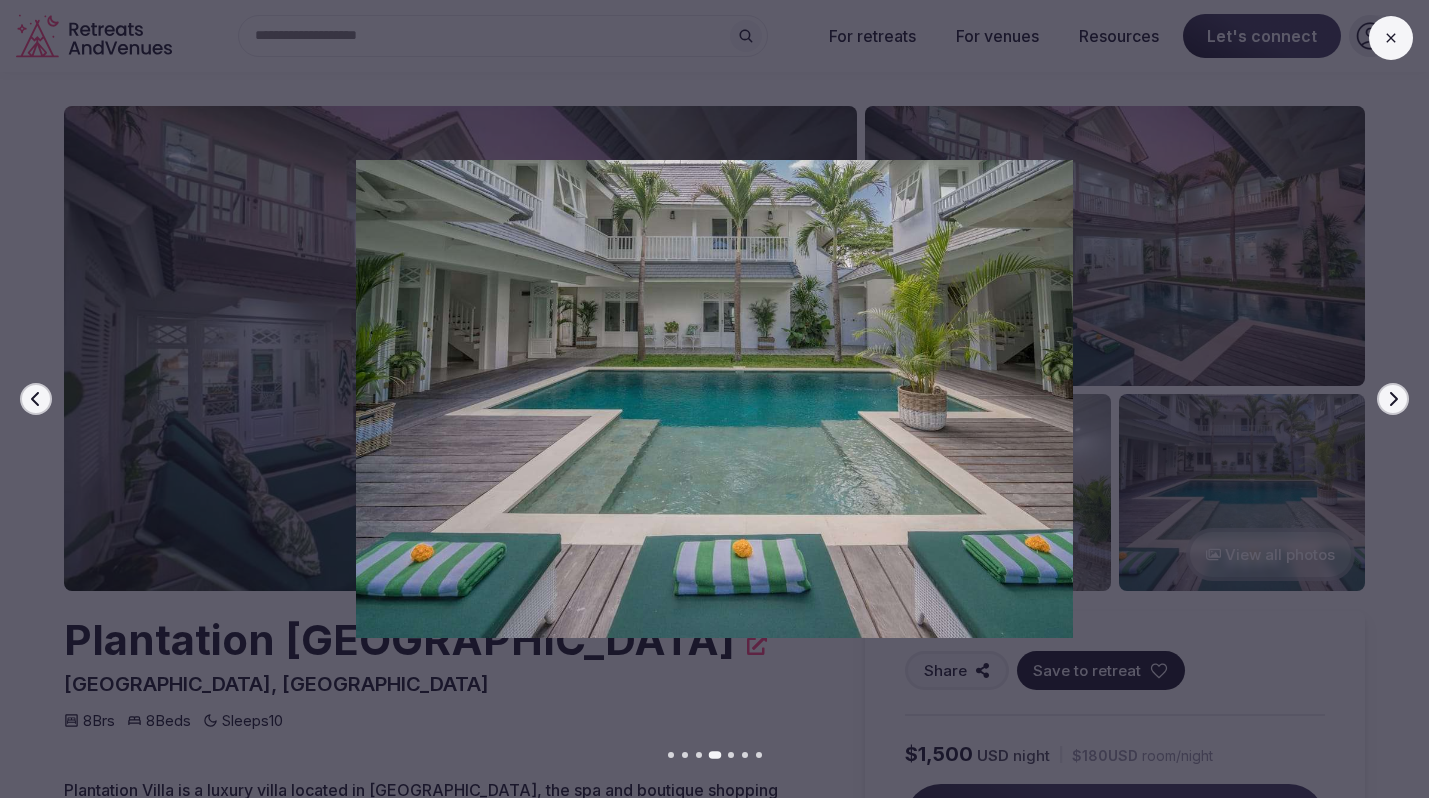 click at bounding box center [706, 399] 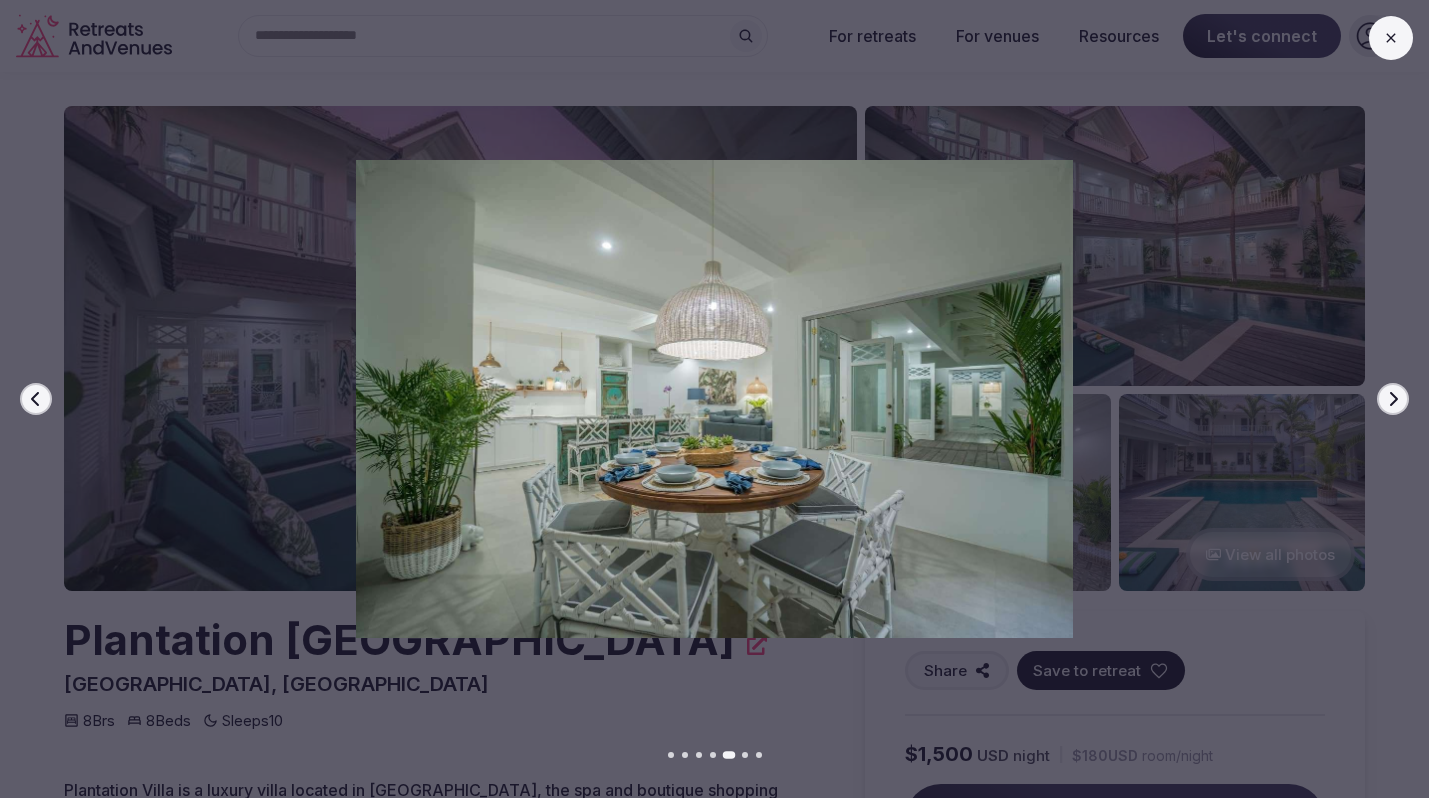 click 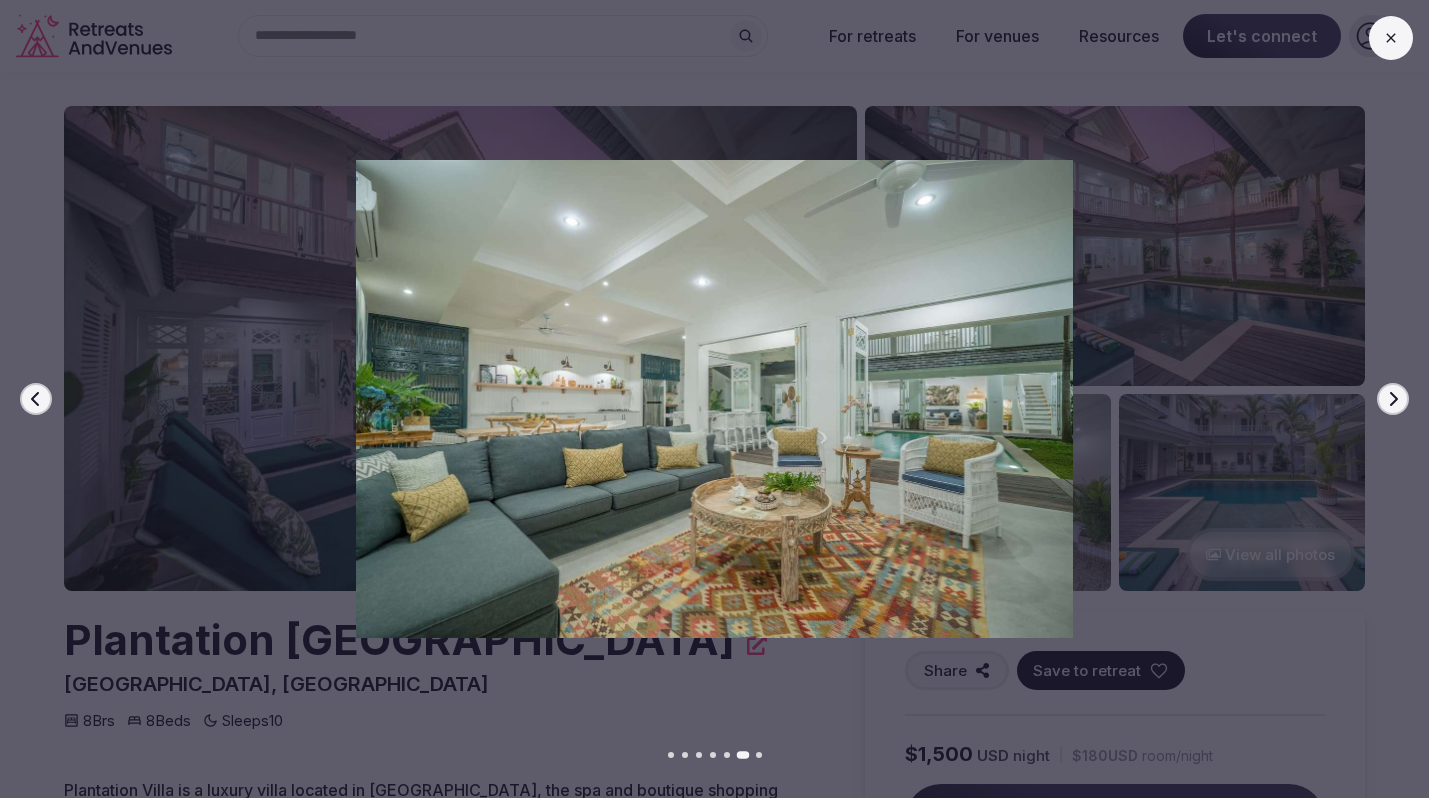 click 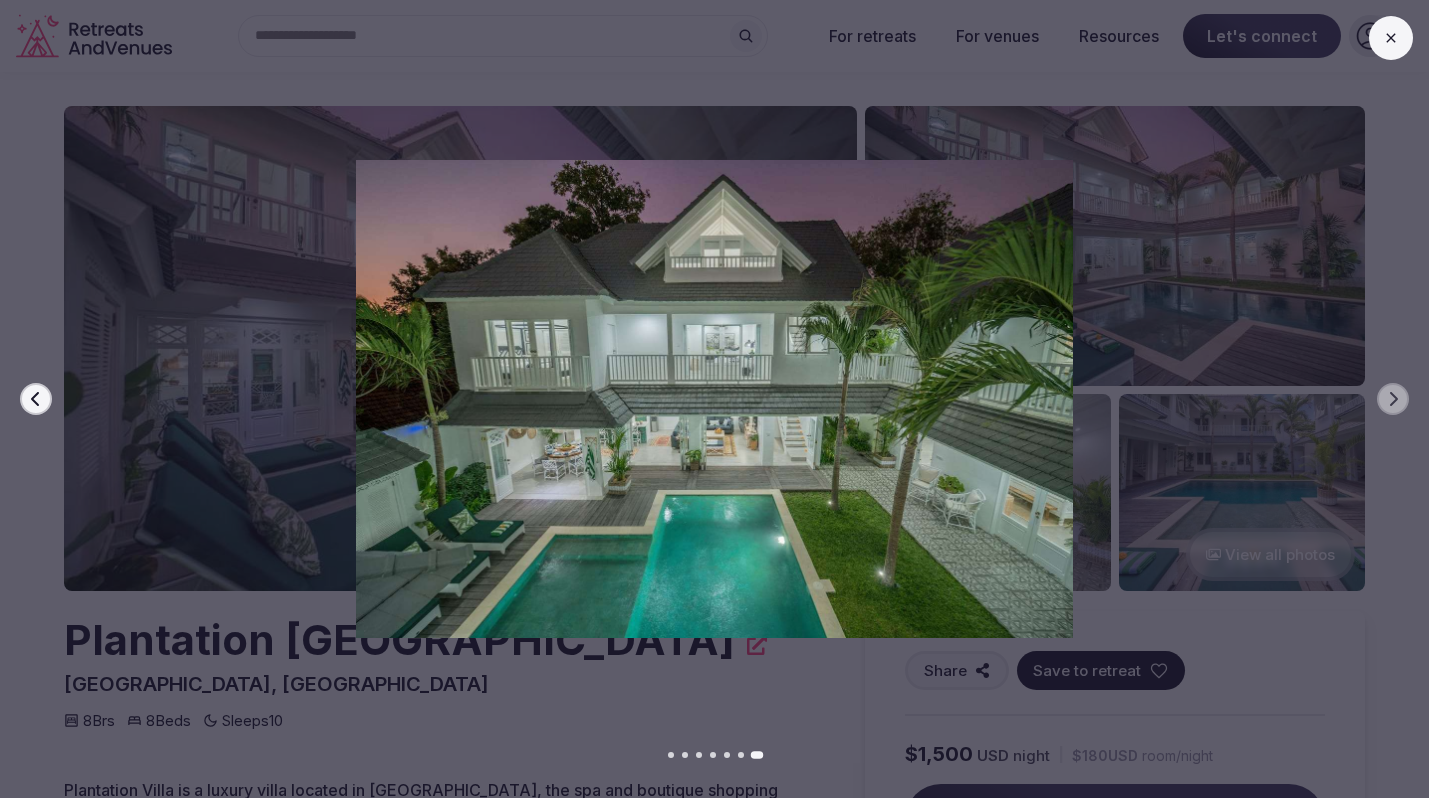 click 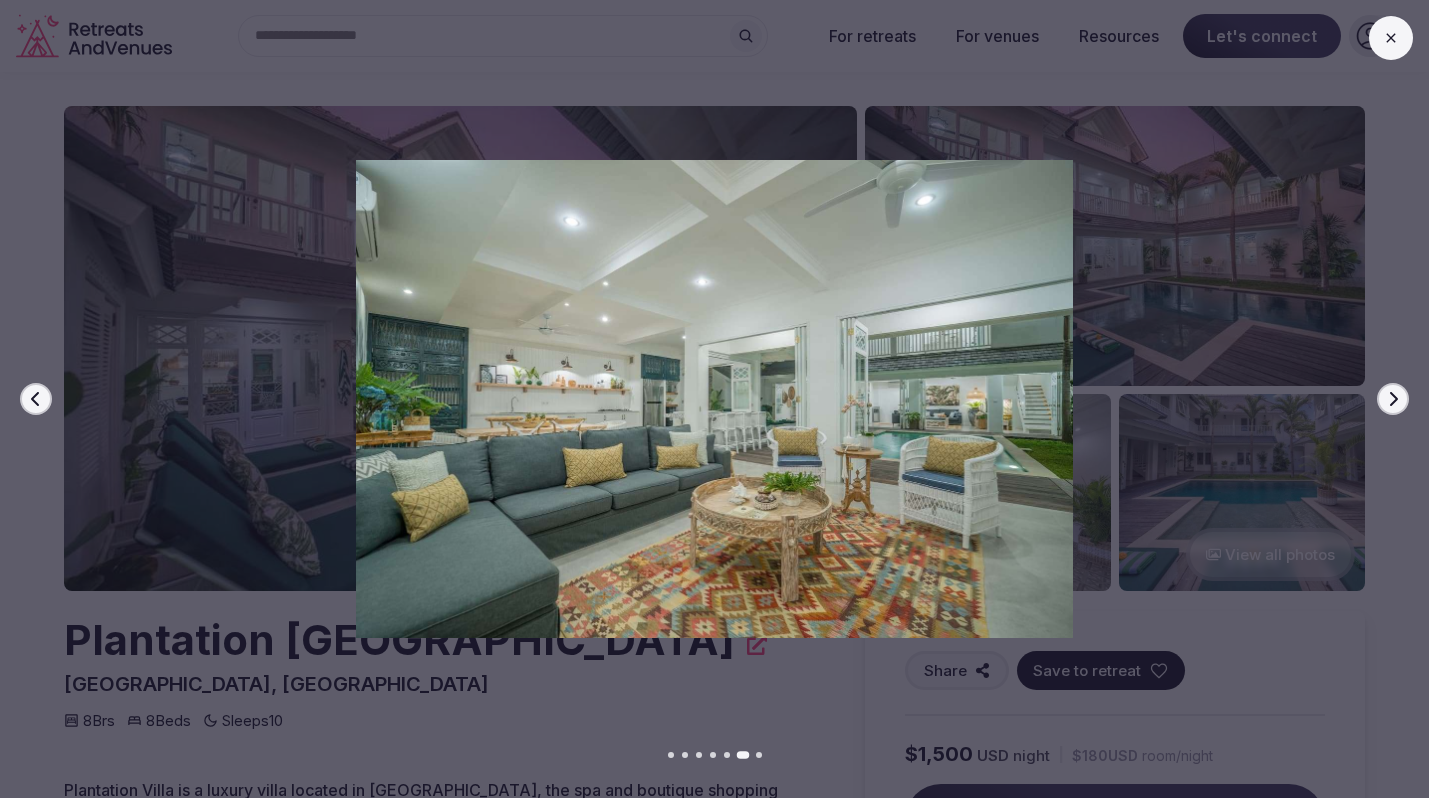 click 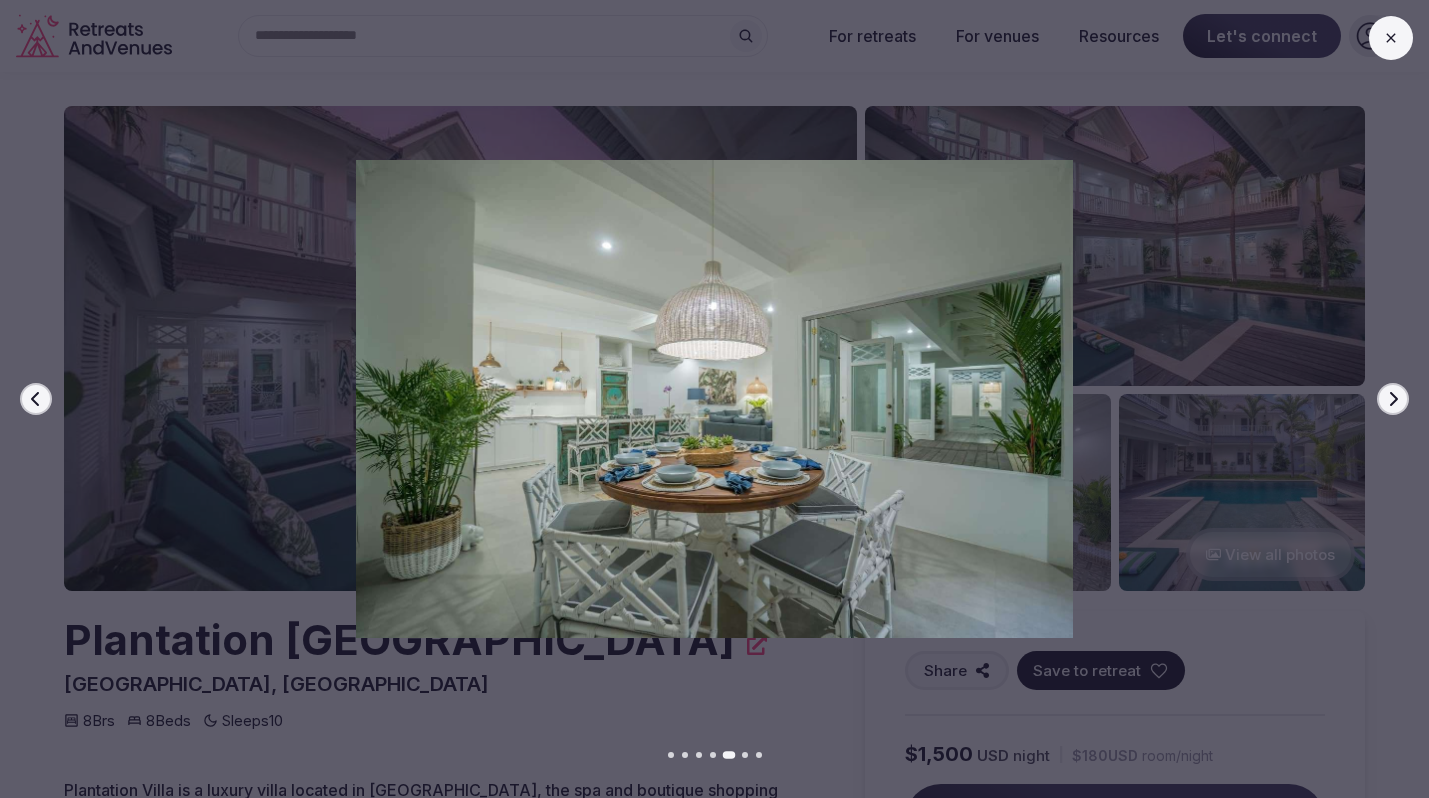 click 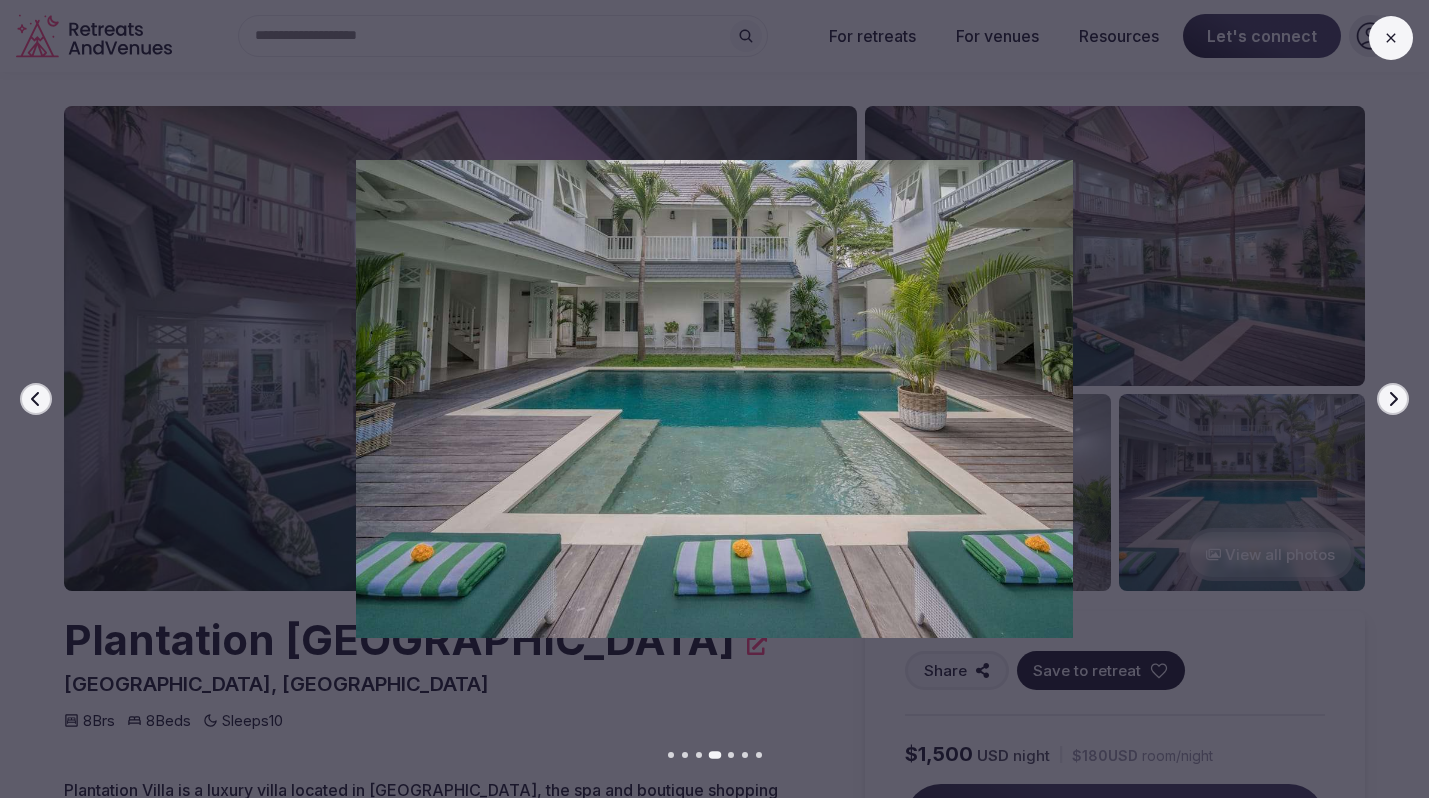 click 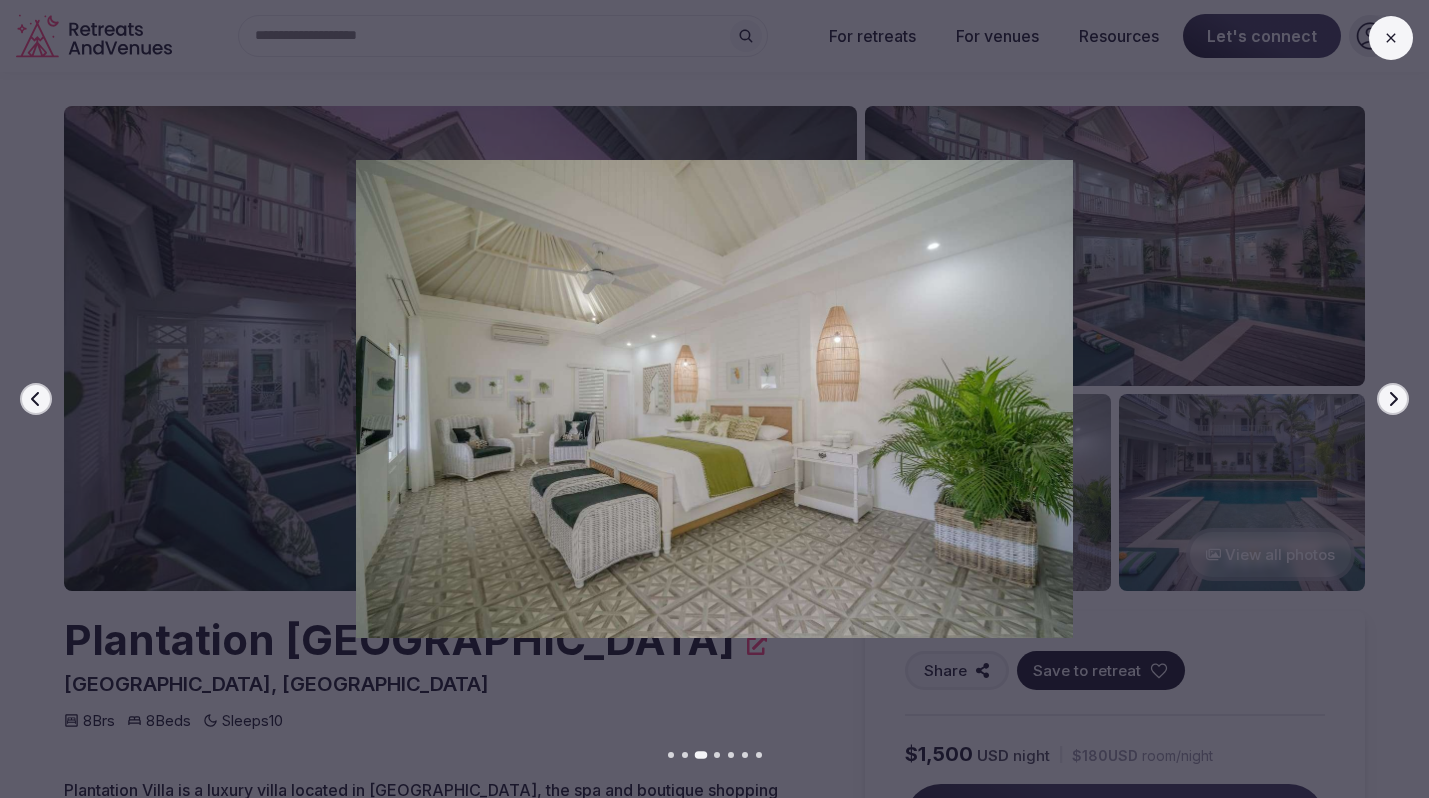 click 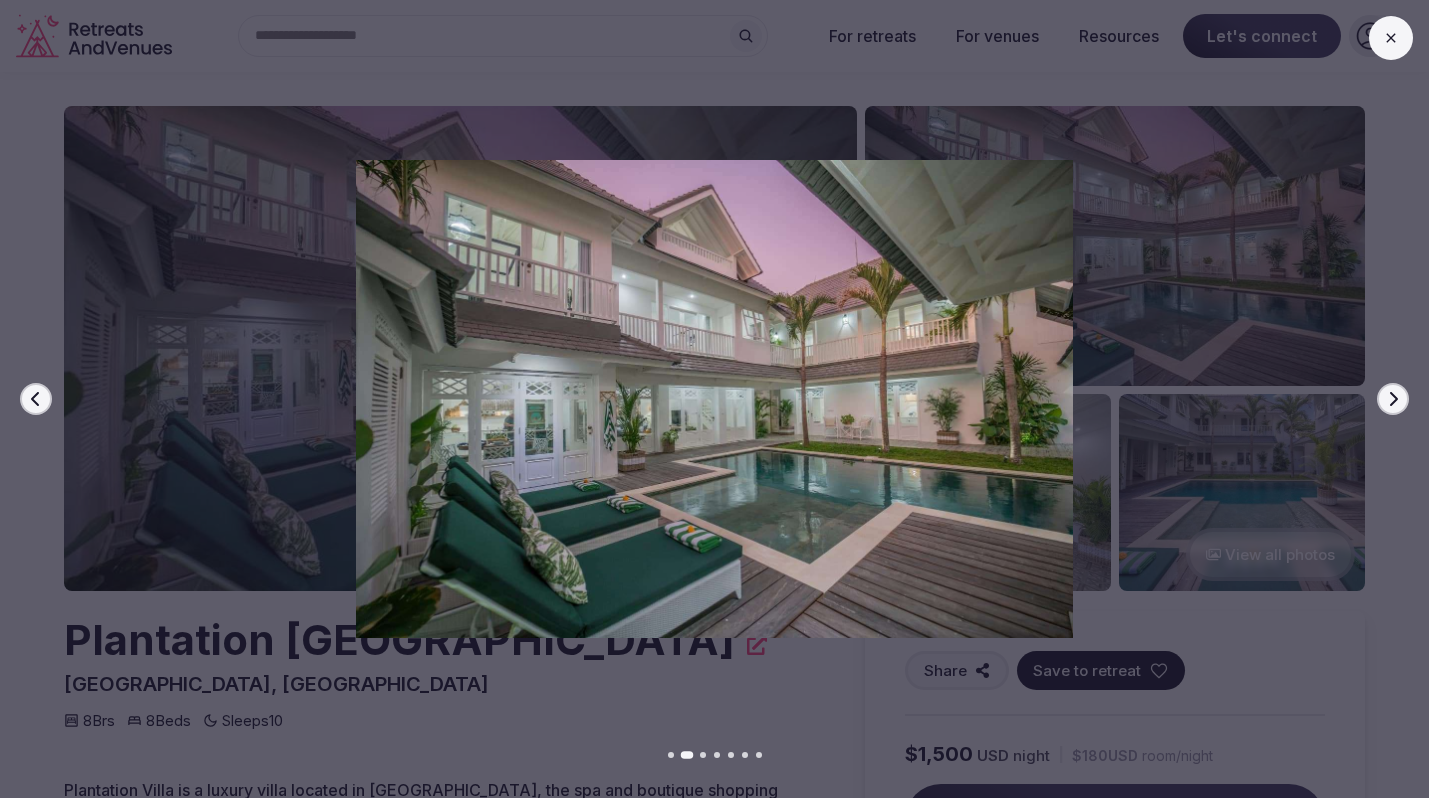 click 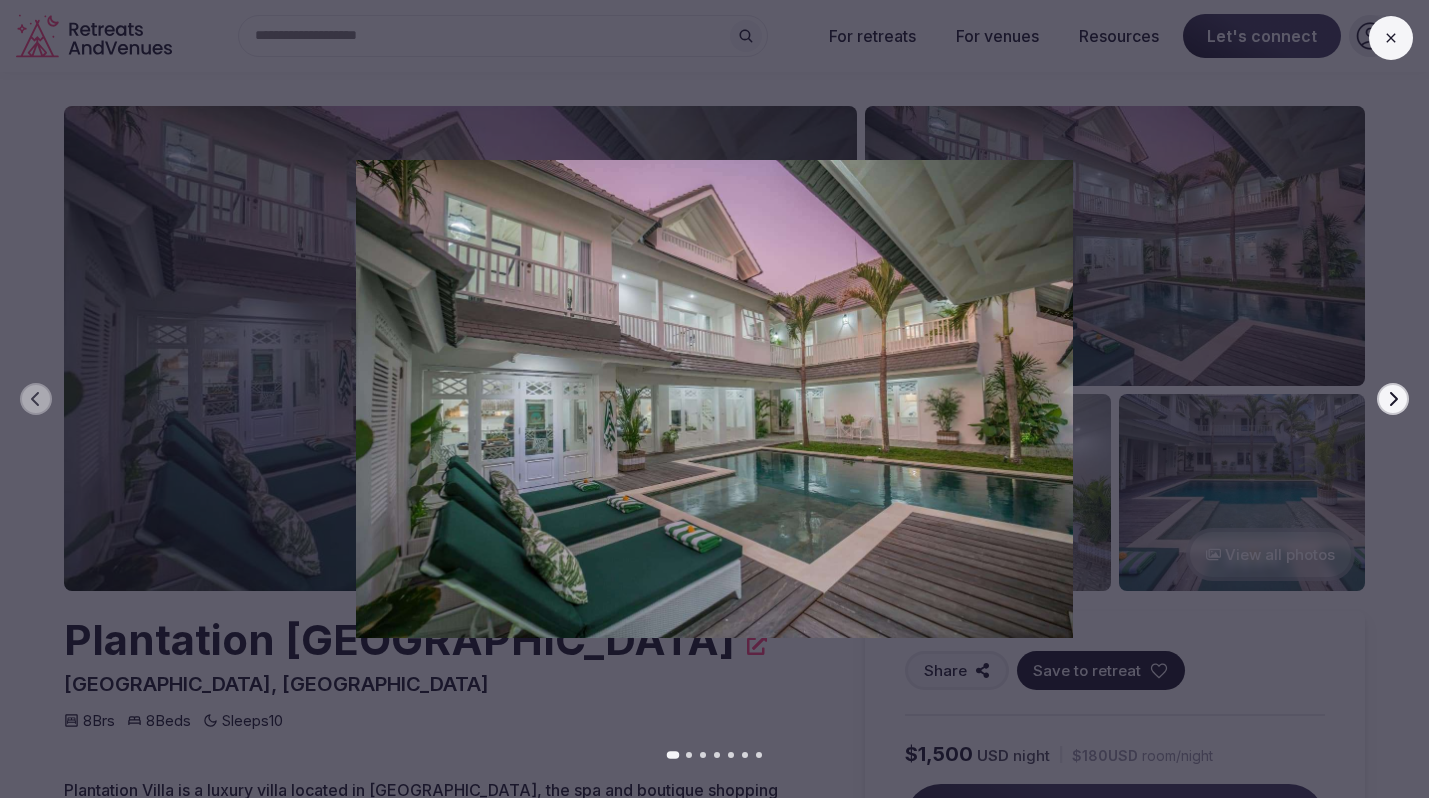 click 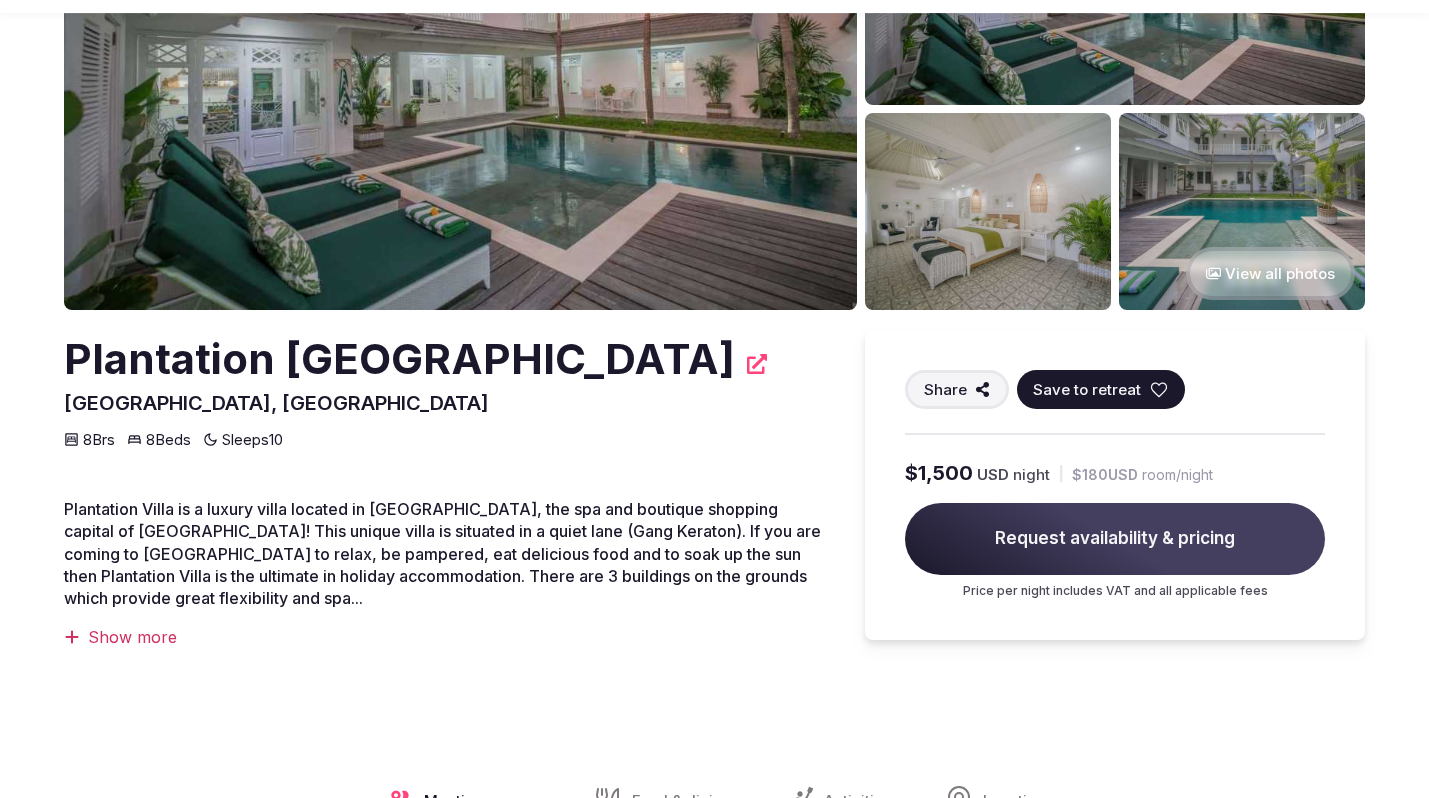 scroll, scrollTop: 386, scrollLeft: 0, axis: vertical 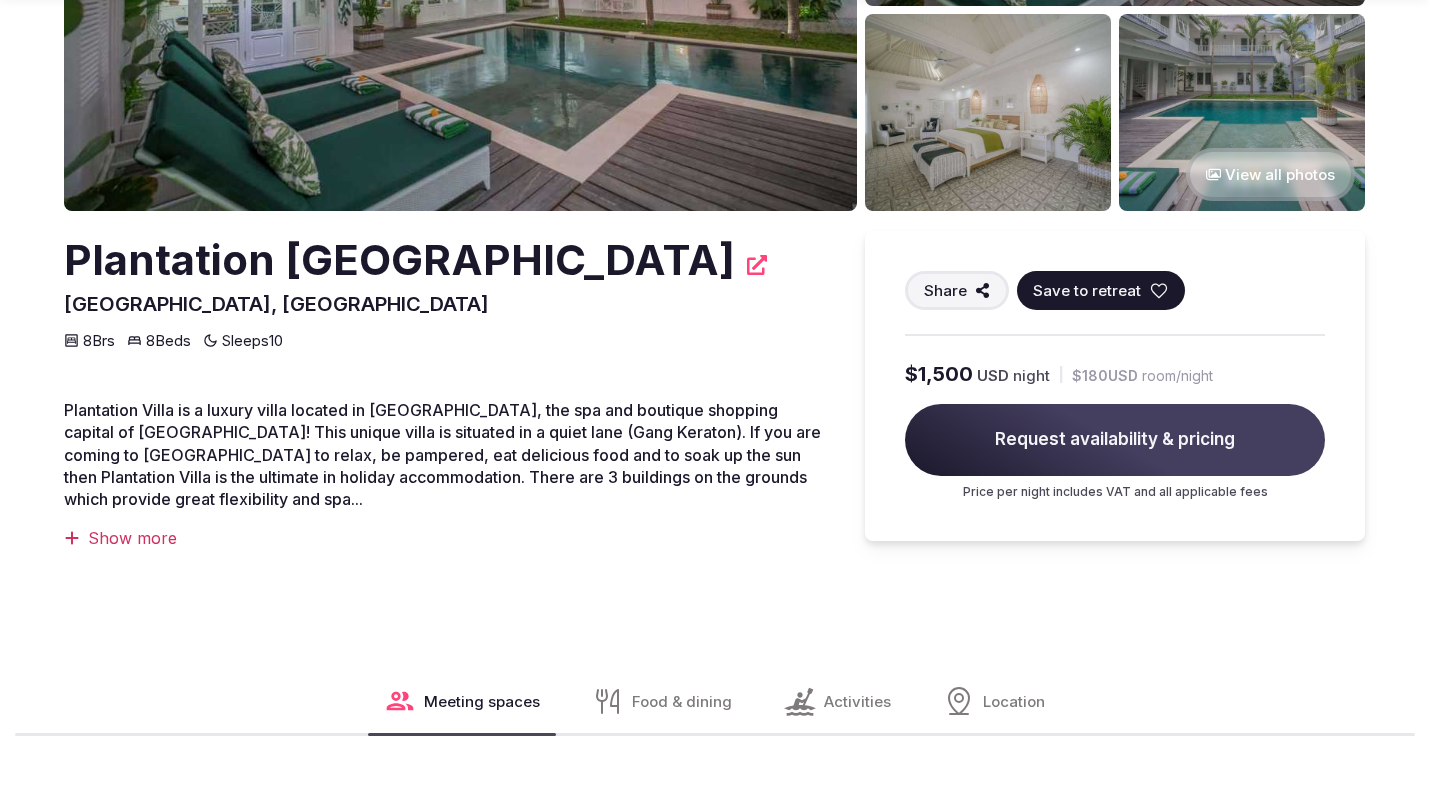 click on "Show more" at bounding box center (444, 538) 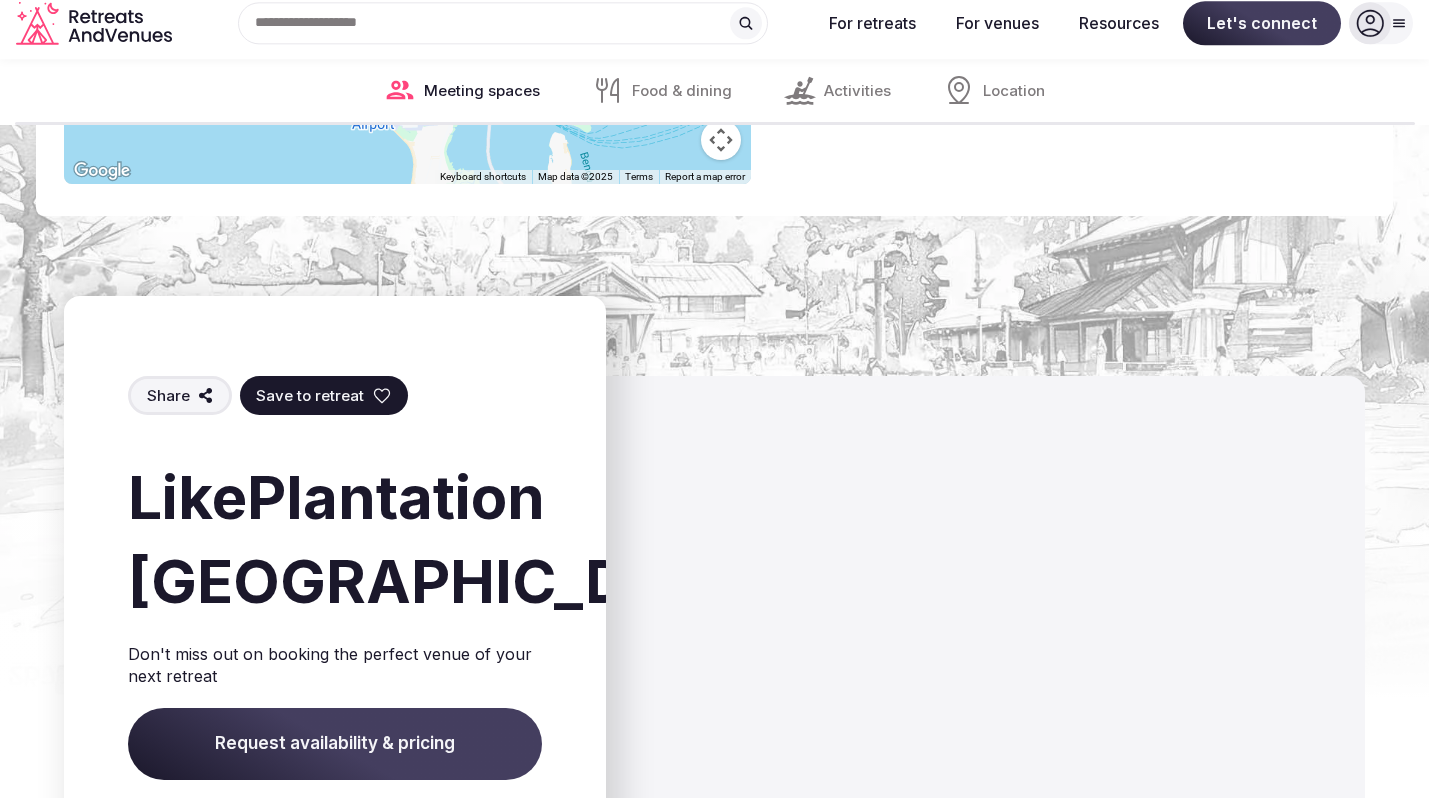scroll, scrollTop: 0, scrollLeft: 0, axis: both 